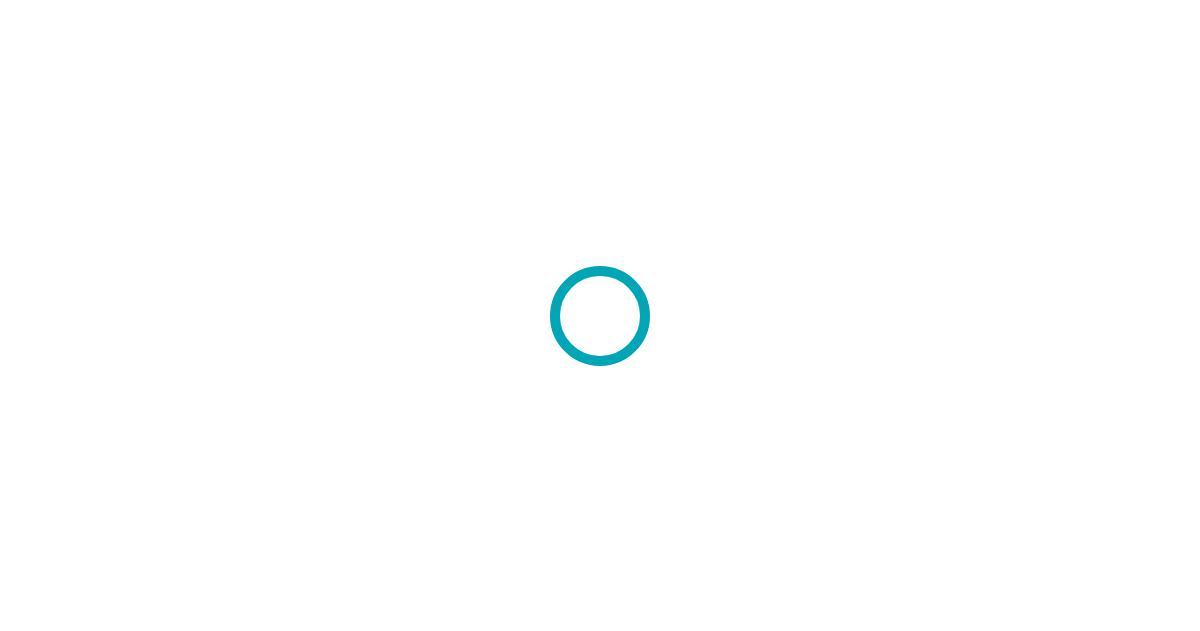 scroll, scrollTop: 0, scrollLeft: 0, axis: both 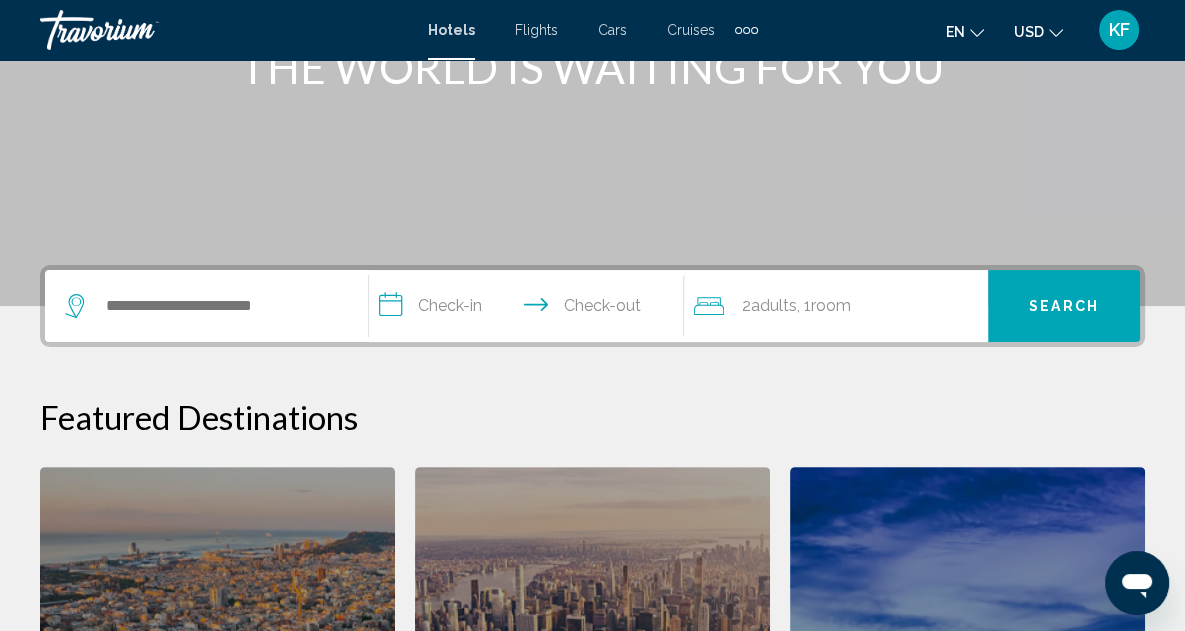 click on "**********" at bounding box center (530, 309) 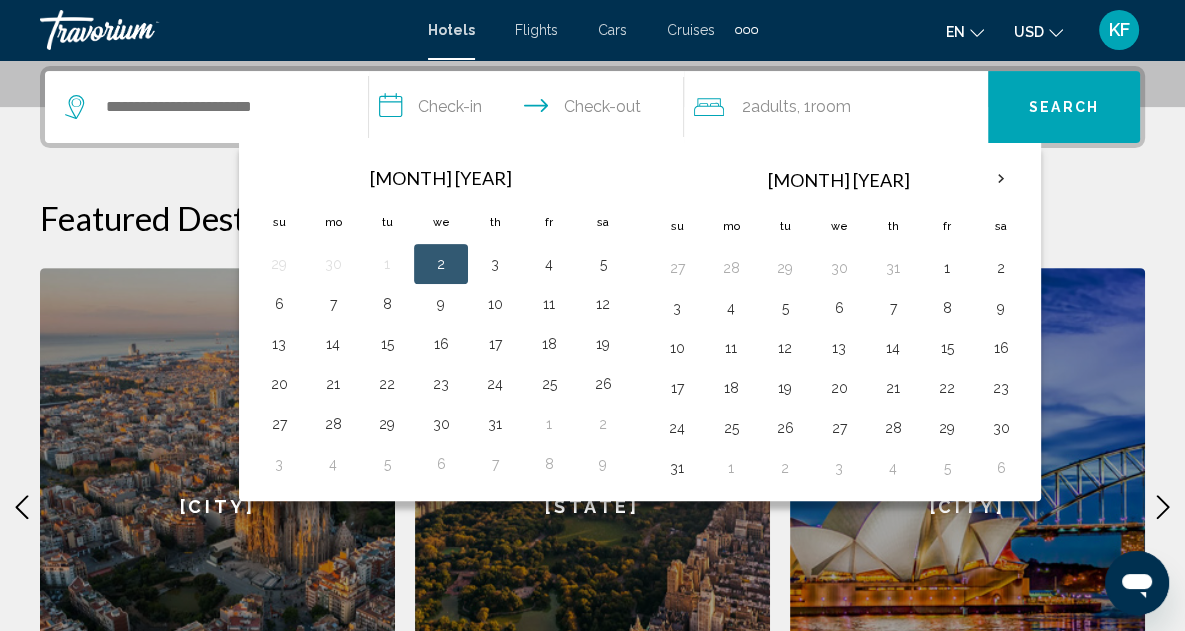 scroll, scrollTop: 494, scrollLeft: 0, axis: vertical 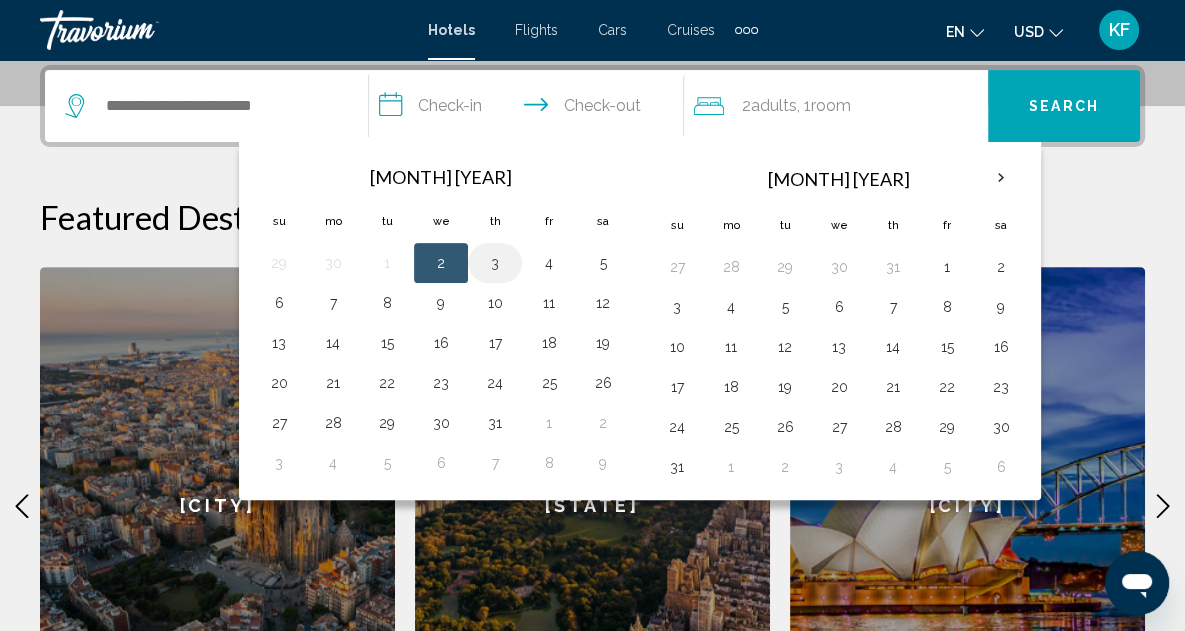 click on "3" at bounding box center [495, 263] 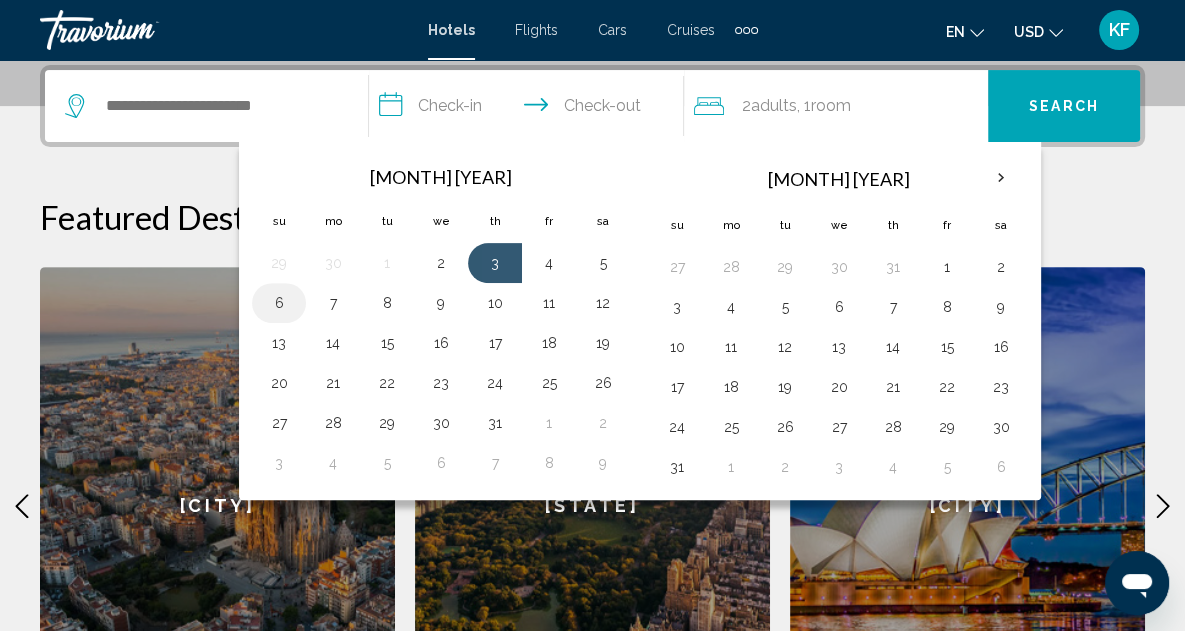 click on "6" at bounding box center (279, 303) 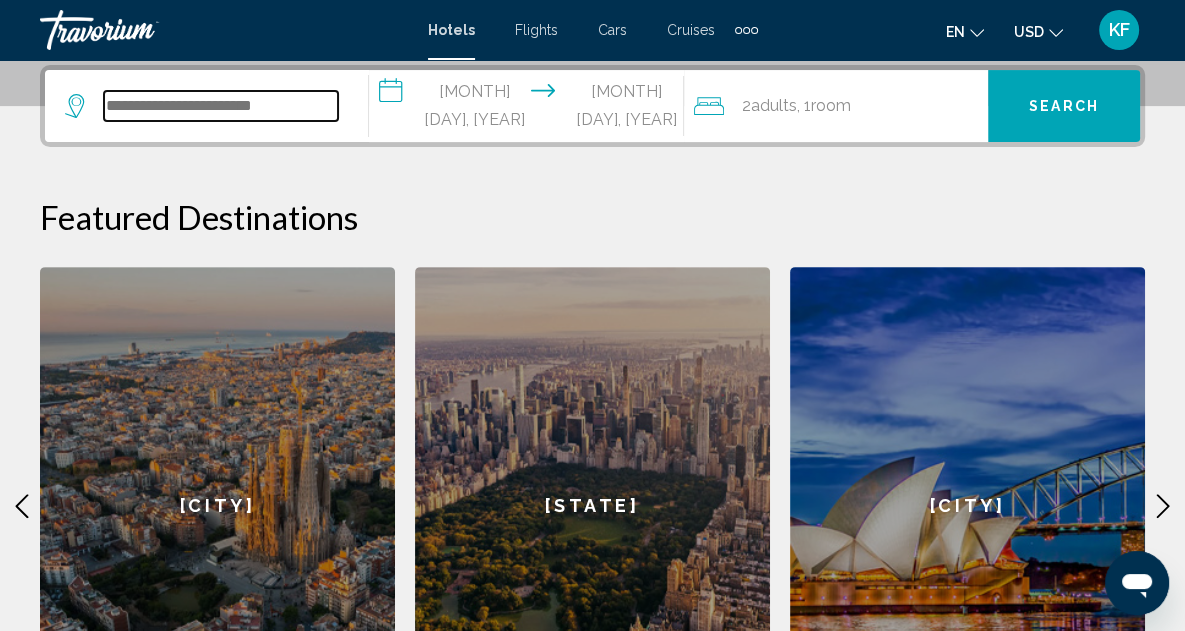 click at bounding box center (221, 106) 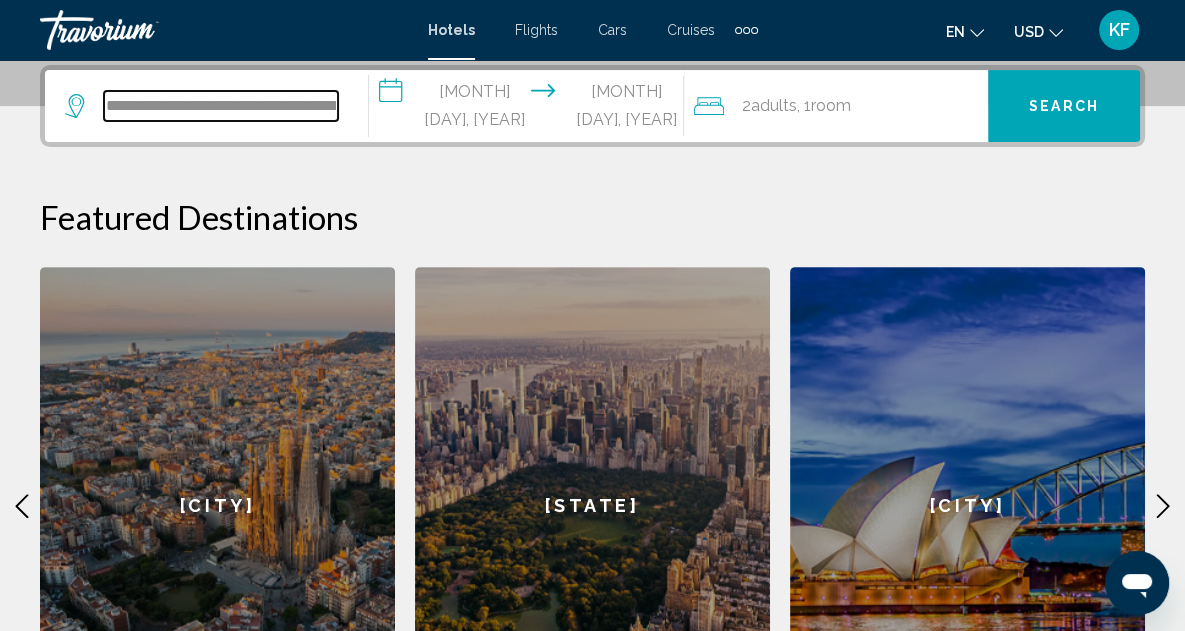 scroll, scrollTop: 0, scrollLeft: 155, axis: horizontal 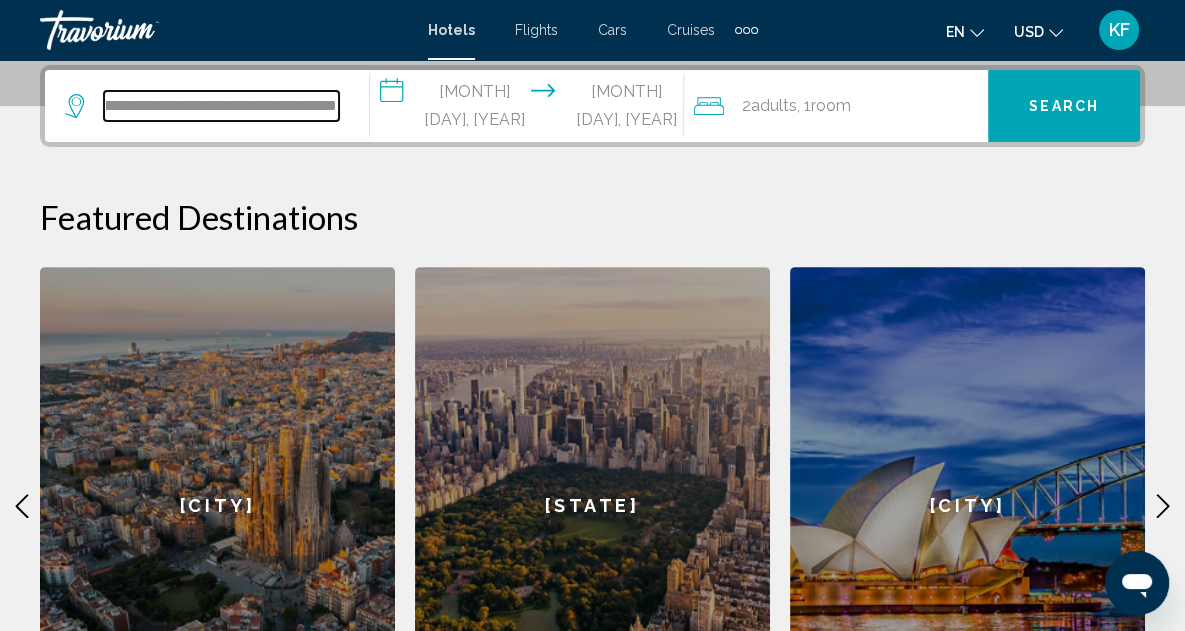 click on "**********" at bounding box center (221, 106) 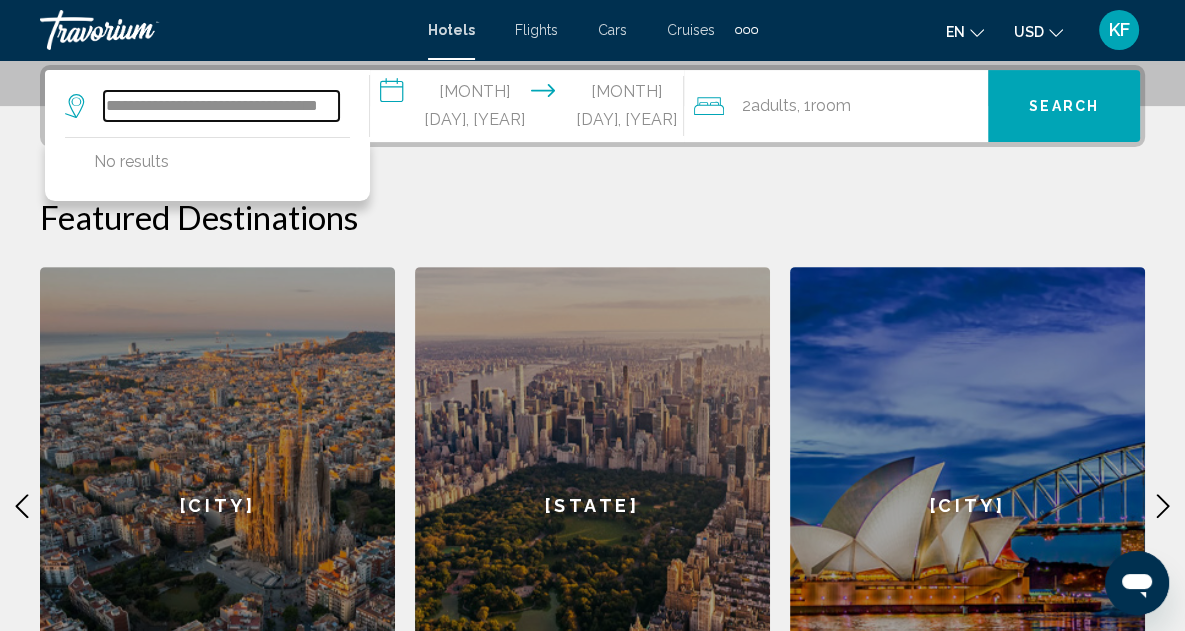 scroll, scrollTop: 0, scrollLeft: 56, axis: horizontal 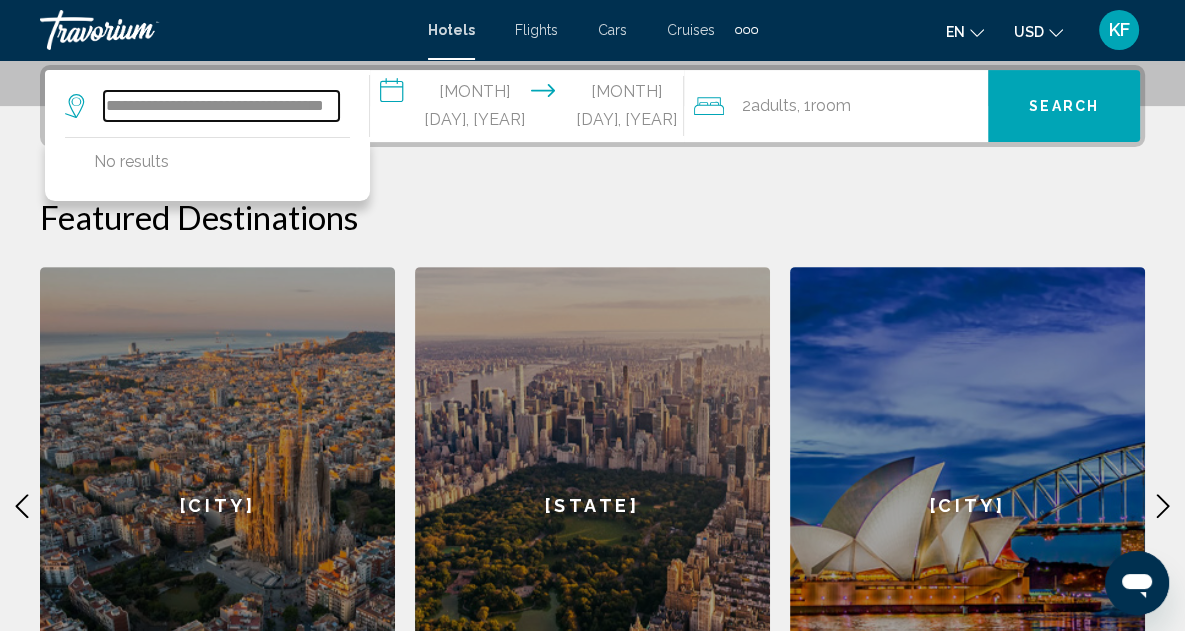 click on "**********" at bounding box center (221, 106) 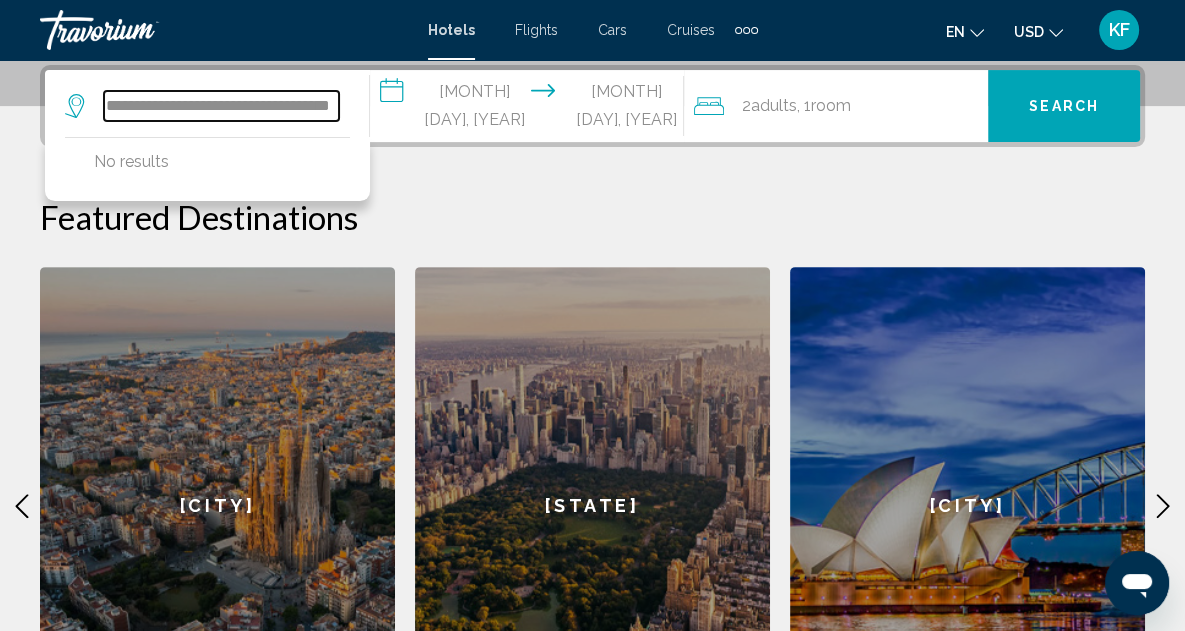 click on "**********" at bounding box center (221, 106) 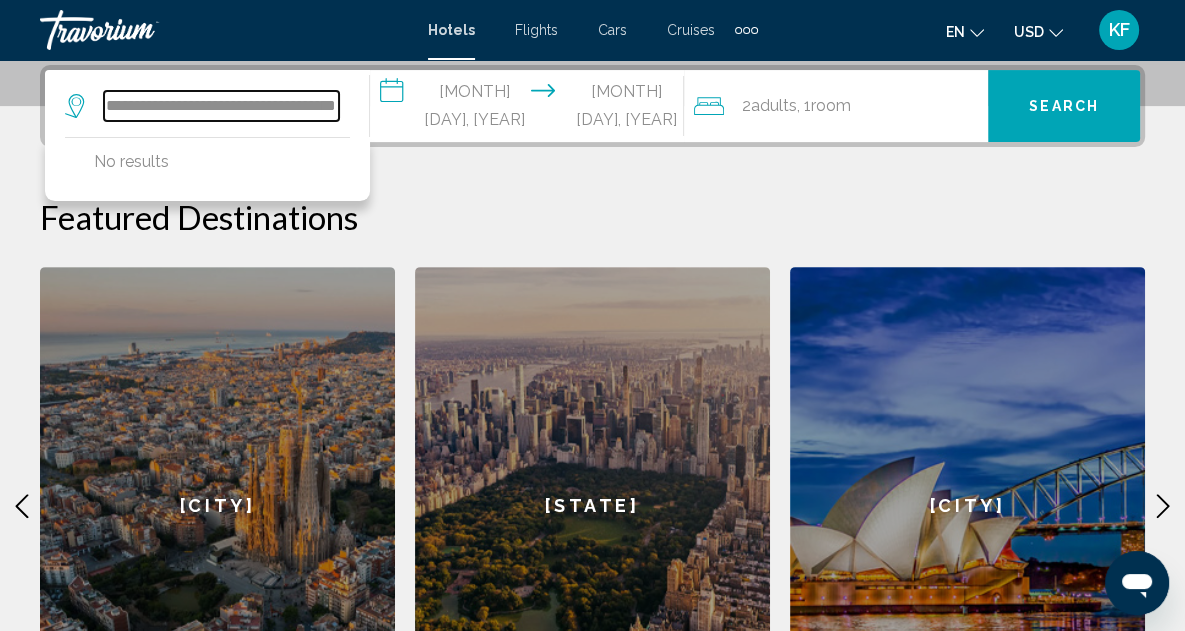 scroll, scrollTop: 0, scrollLeft: 0, axis: both 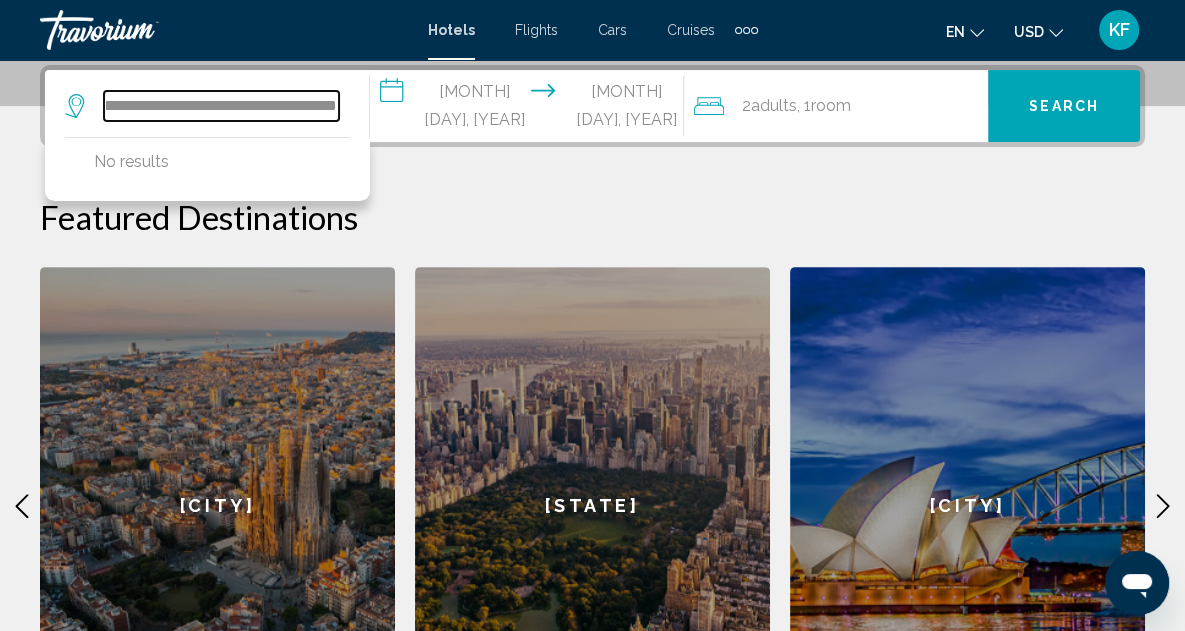 click on "**********" at bounding box center [221, 106] 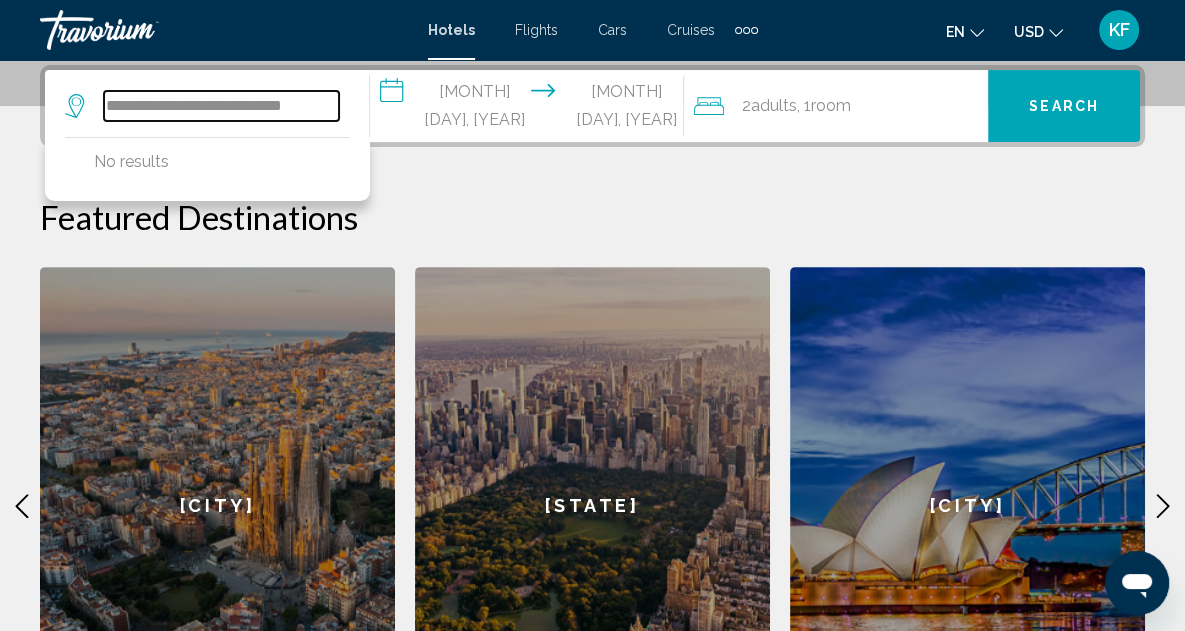 scroll, scrollTop: 0, scrollLeft: 0, axis: both 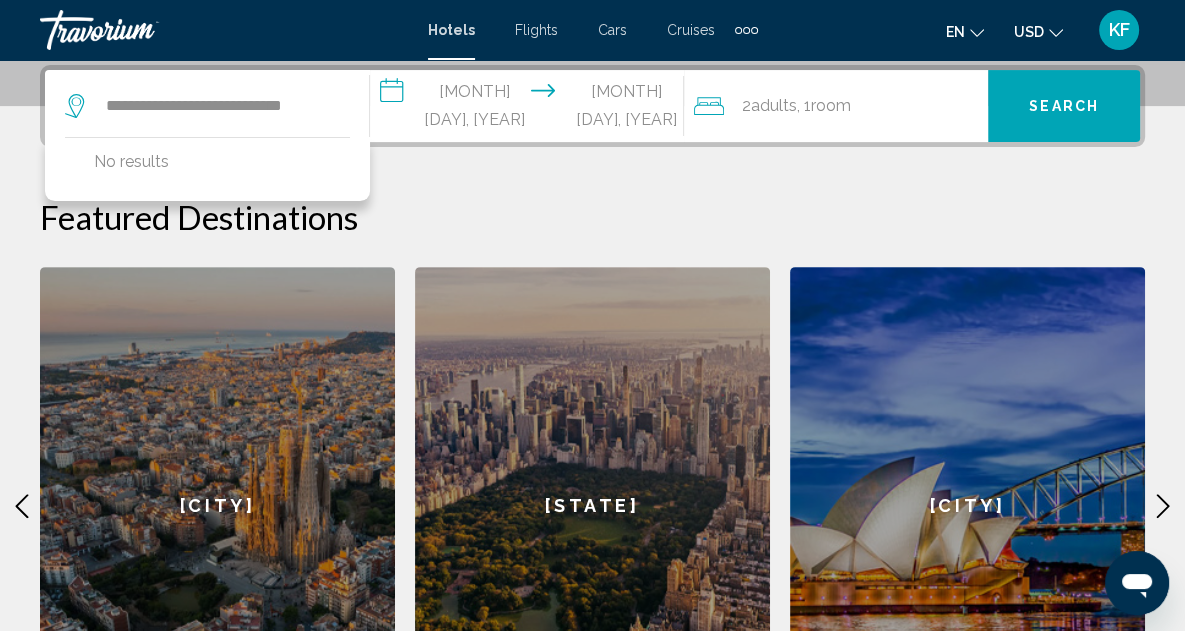 click on "Search" at bounding box center [1064, 107] 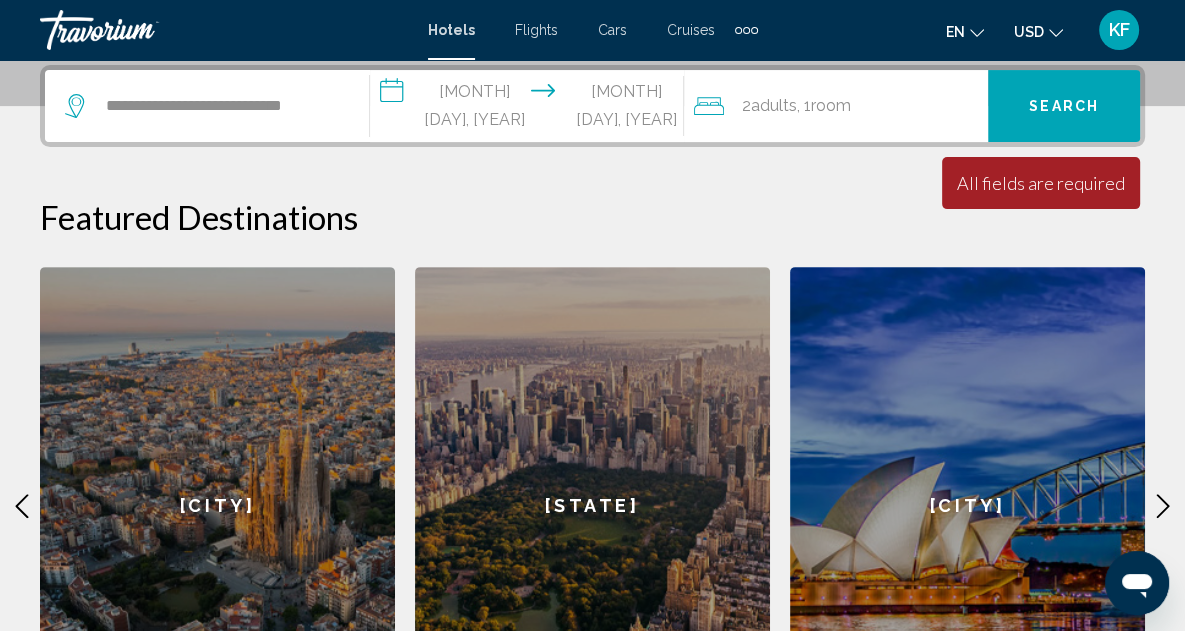 click on "Search" at bounding box center [1064, 106] 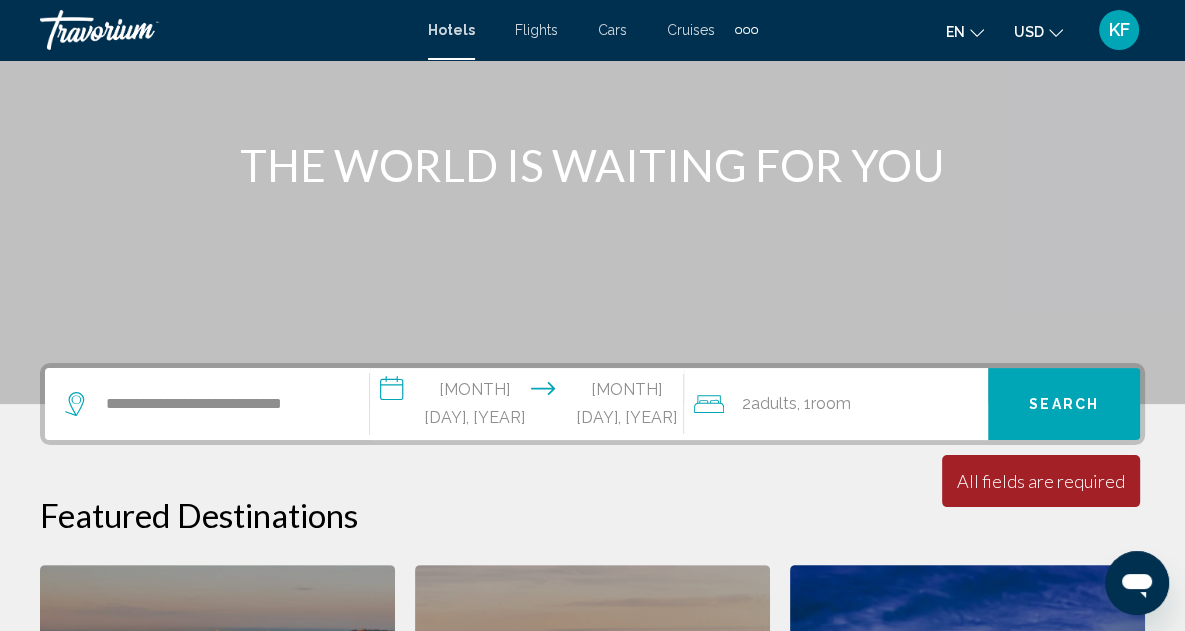 scroll, scrollTop: 194, scrollLeft: 0, axis: vertical 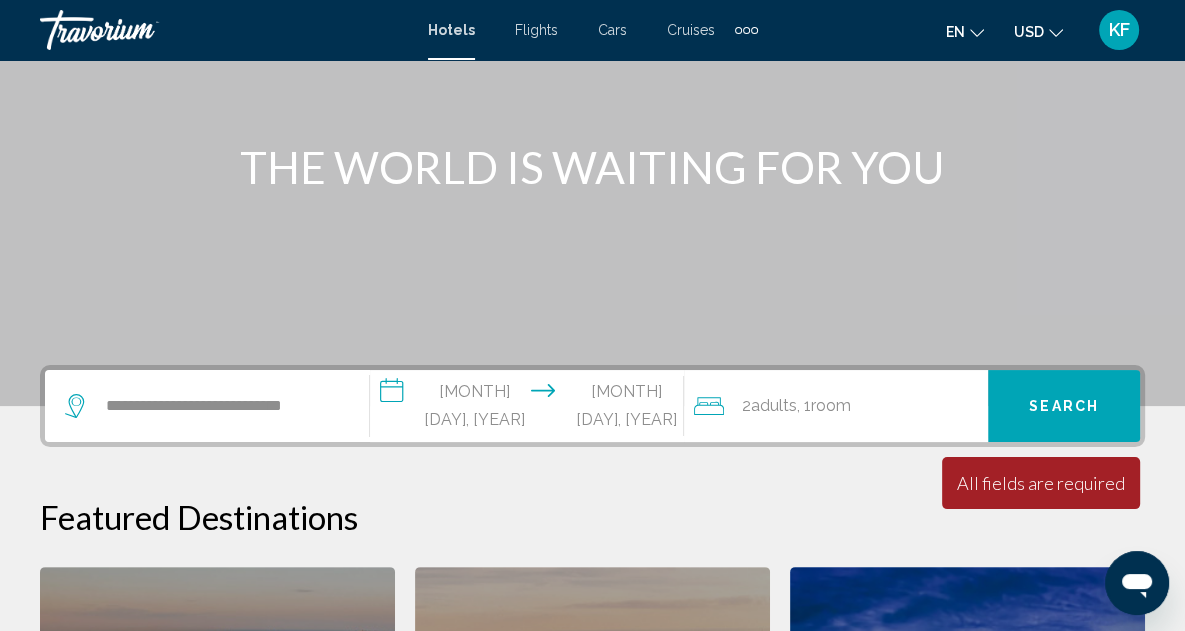 click on "Search" at bounding box center (1064, 407) 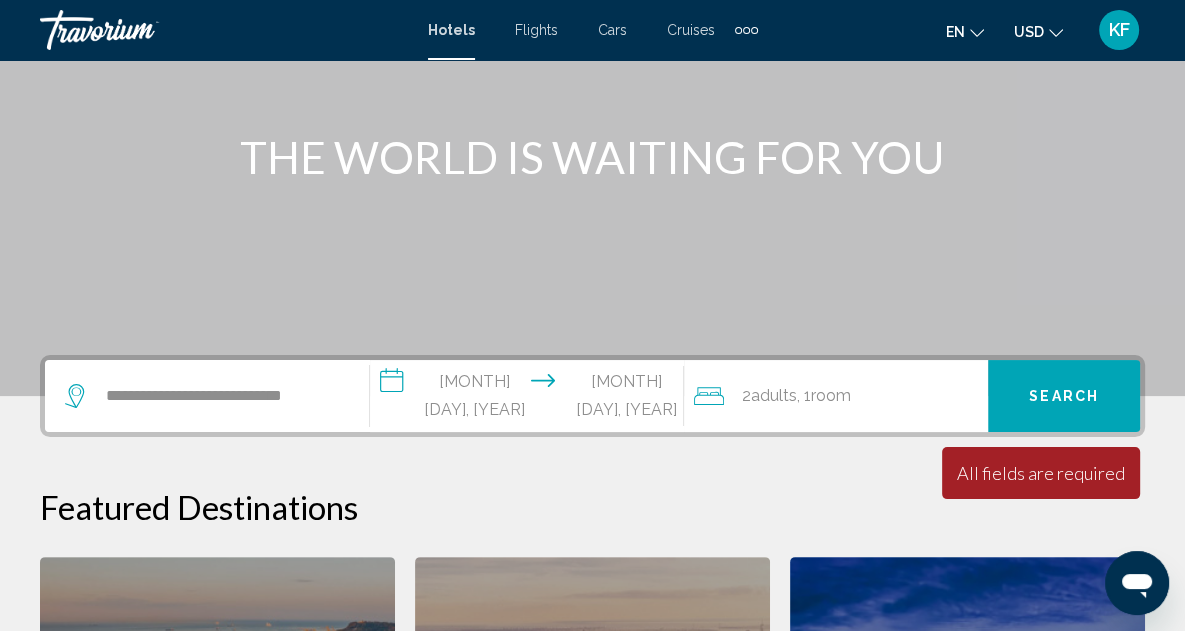 scroll, scrollTop: 197, scrollLeft: 0, axis: vertical 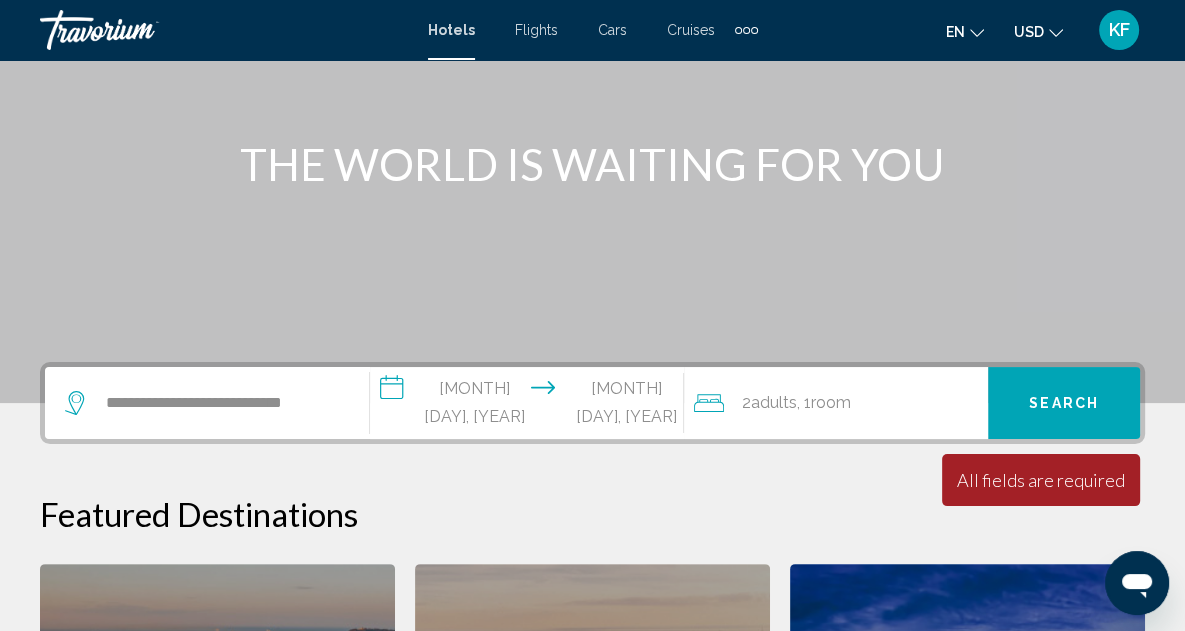 click on "Hotels" at bounding box center (451, 30) 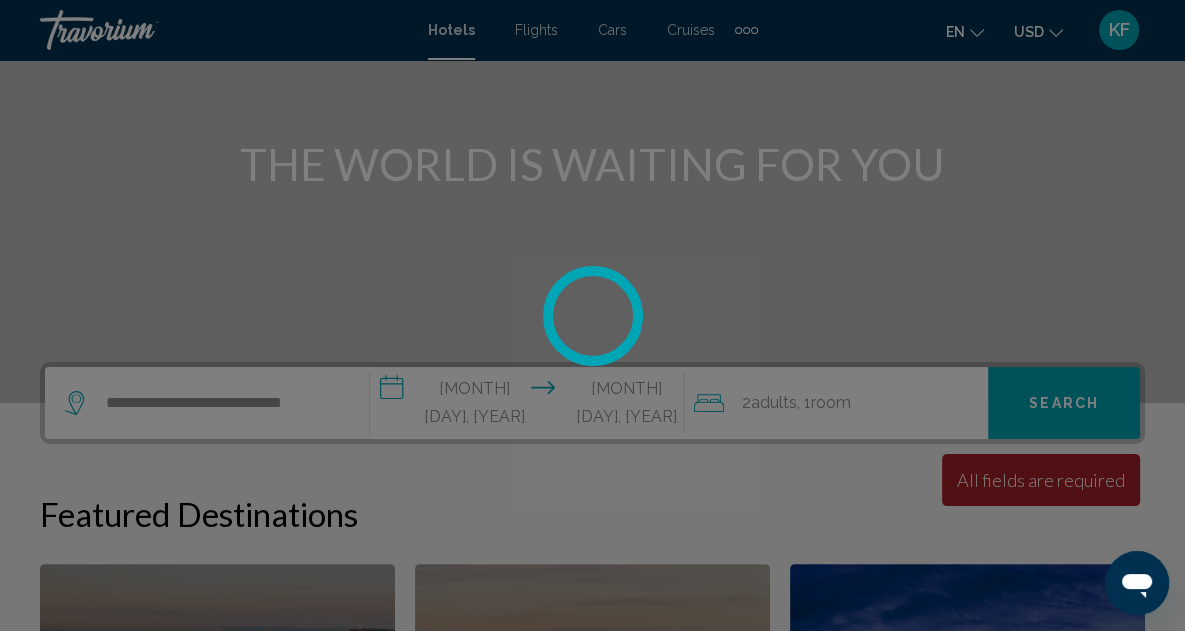 scroll, scrollTop: 0, scrollLeft: 0, axis: both 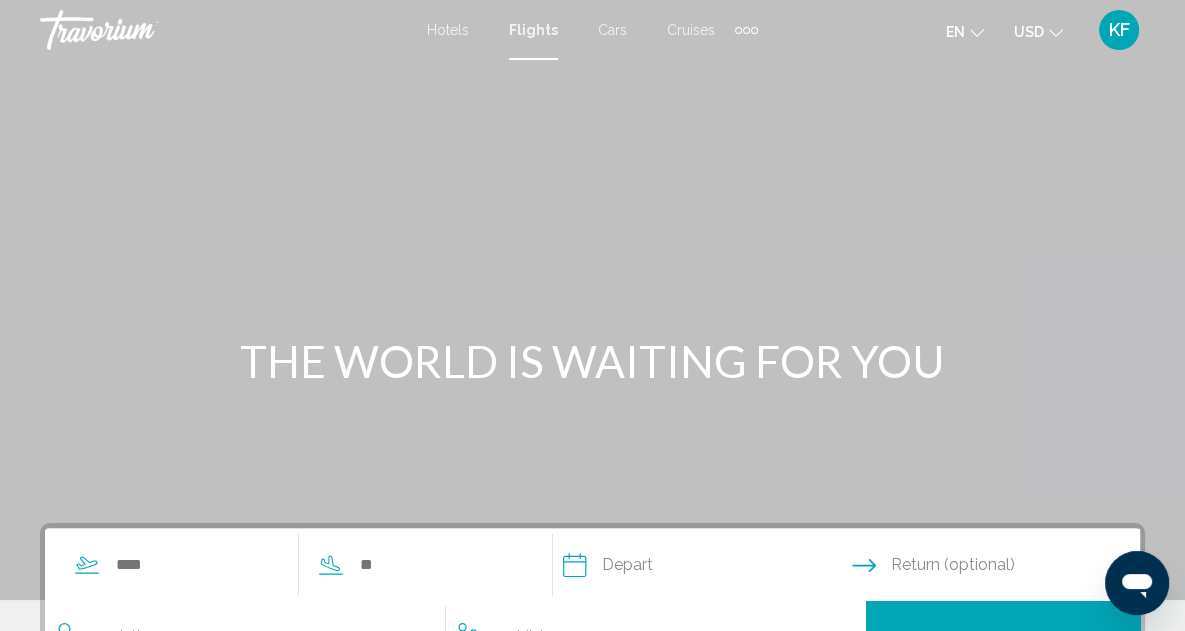click on "Hotels" at bounding box center [448, 30] 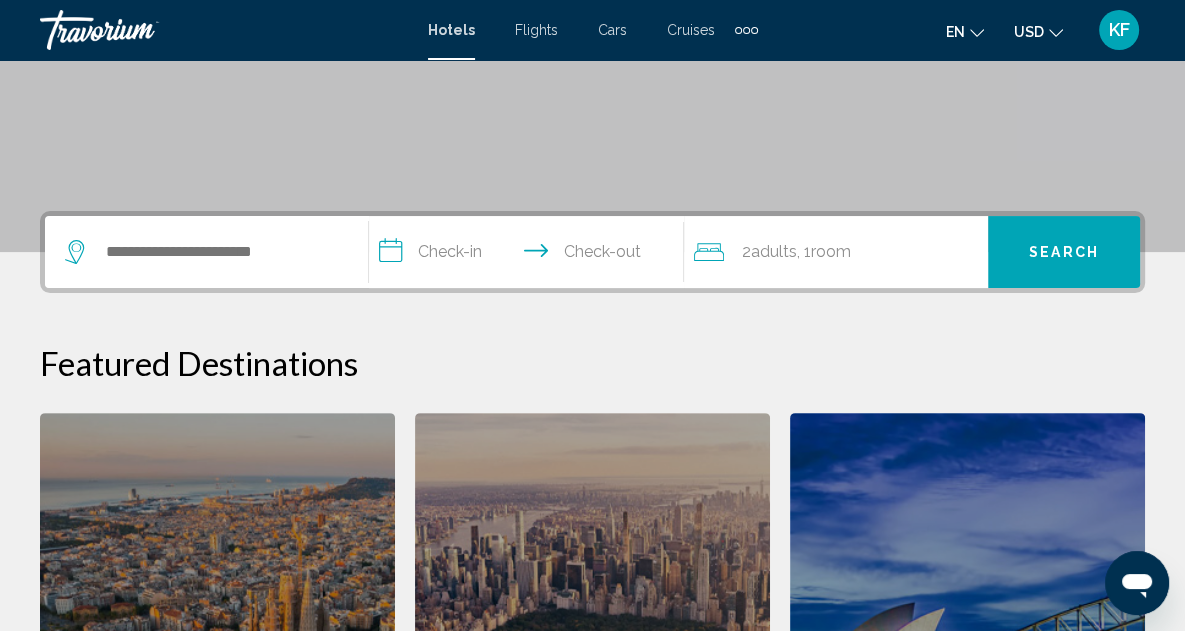 scroll, scrollTop: 414, scrollLeft: 0, axis: vertical 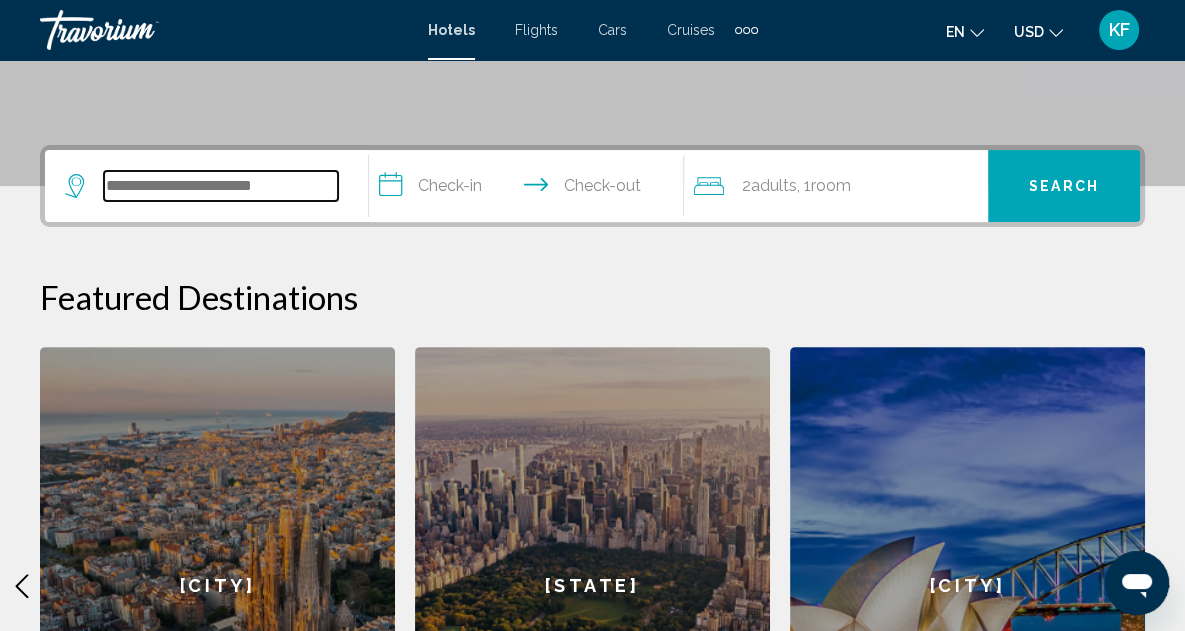 paste on "**********" 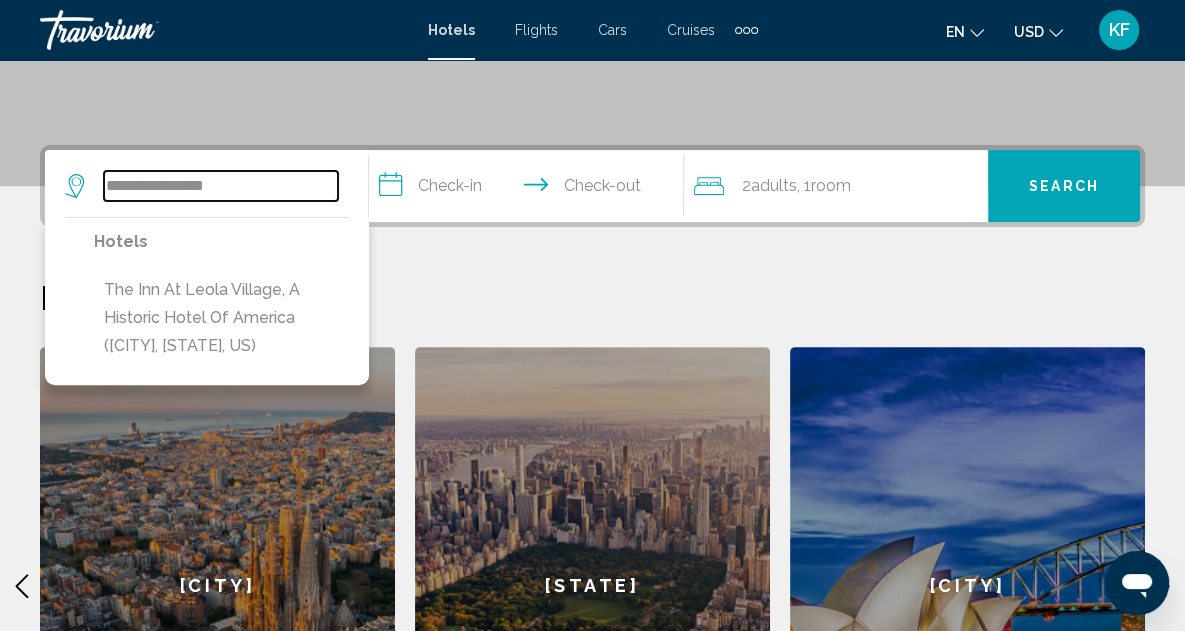 type on "**********" 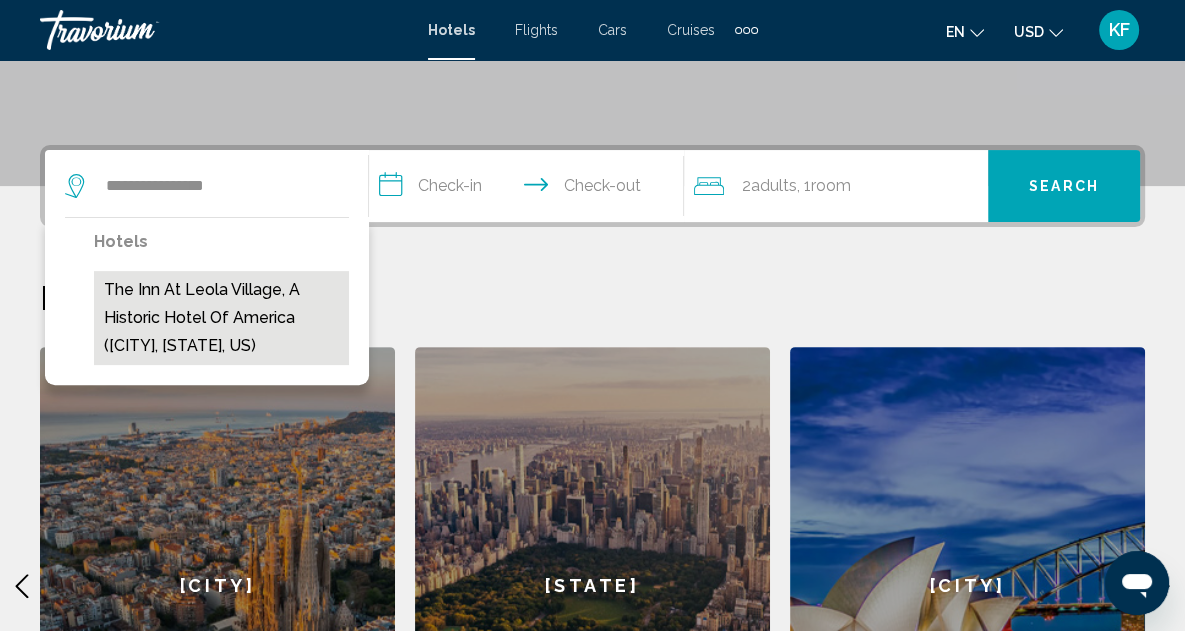 click on "The Inn at Leola Village, a Historic Hotel of America ([CITY], [STATE], US)" at bounding box center (221, 318) 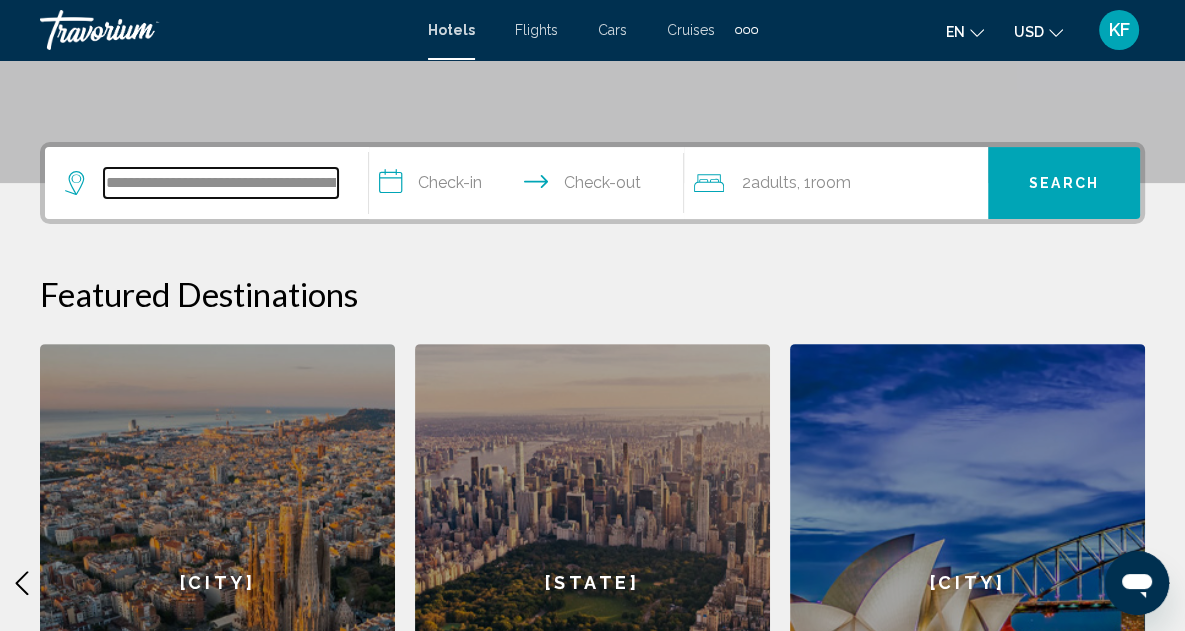 scroll, scrollTop: 494, scrollLeft: 0, axis: vertical 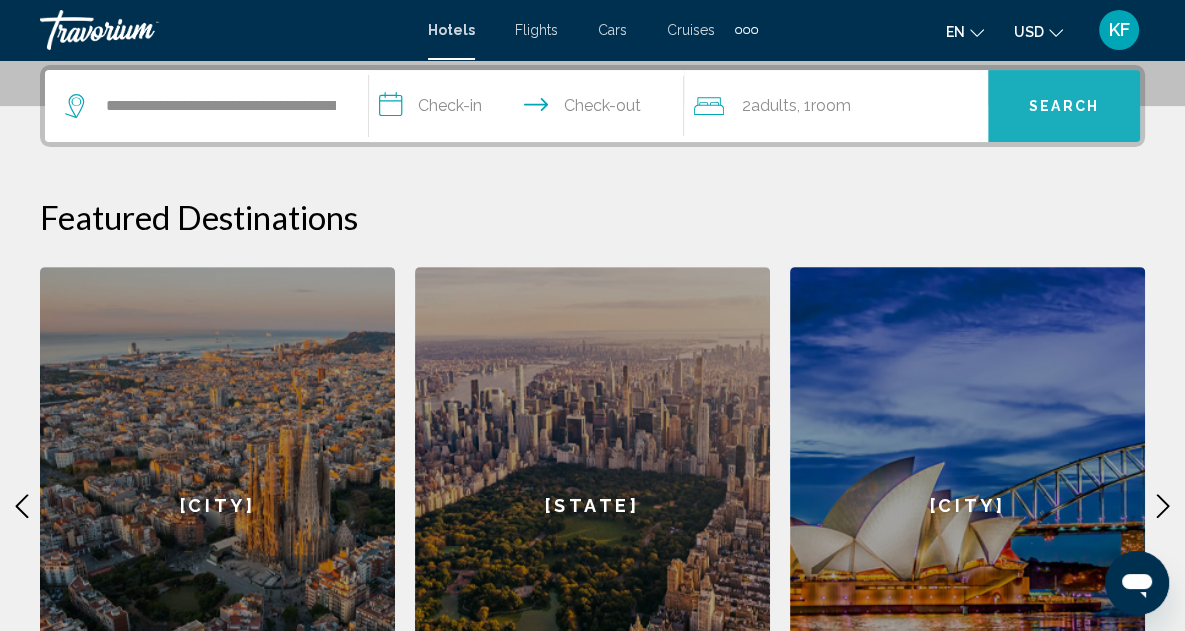 click on "Search" at bounding box center [1064, 106] 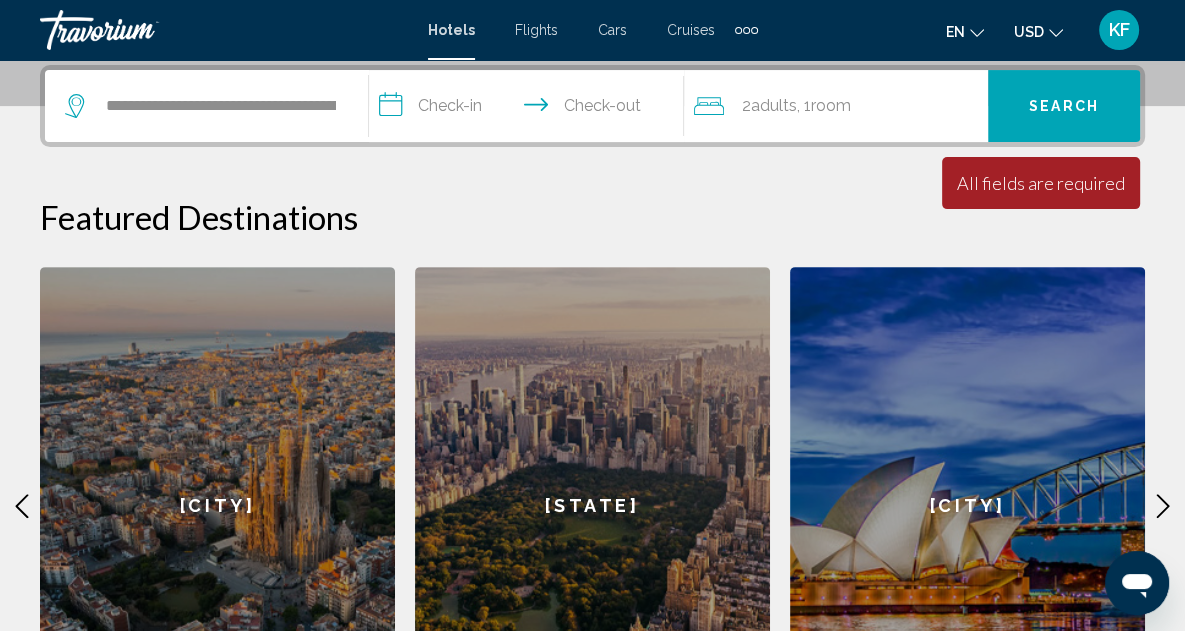 click on "**********" at bounding box center [530, 109] 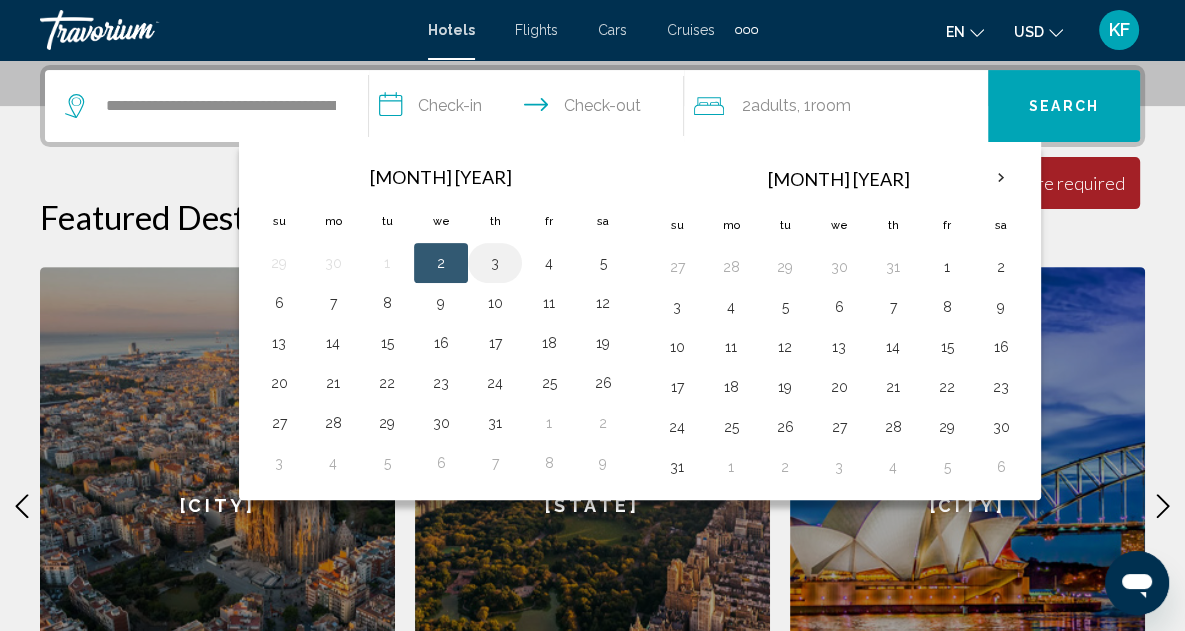 click on "3" at bounding box center (495, 263) 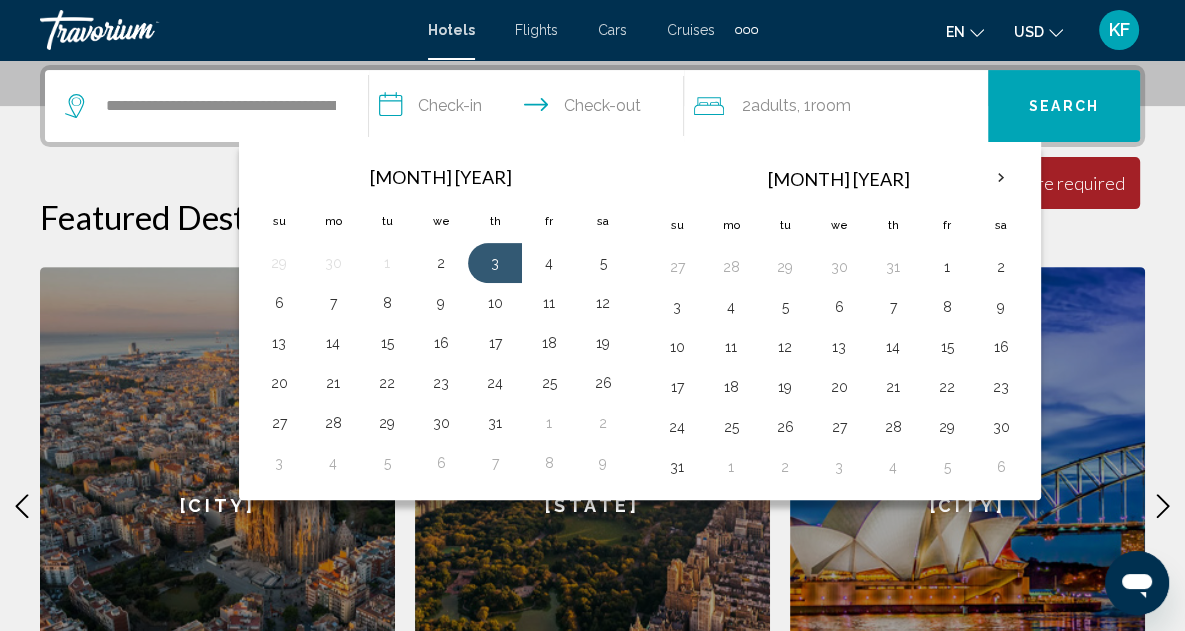 click on "**********" at bounding box center (530, 109) 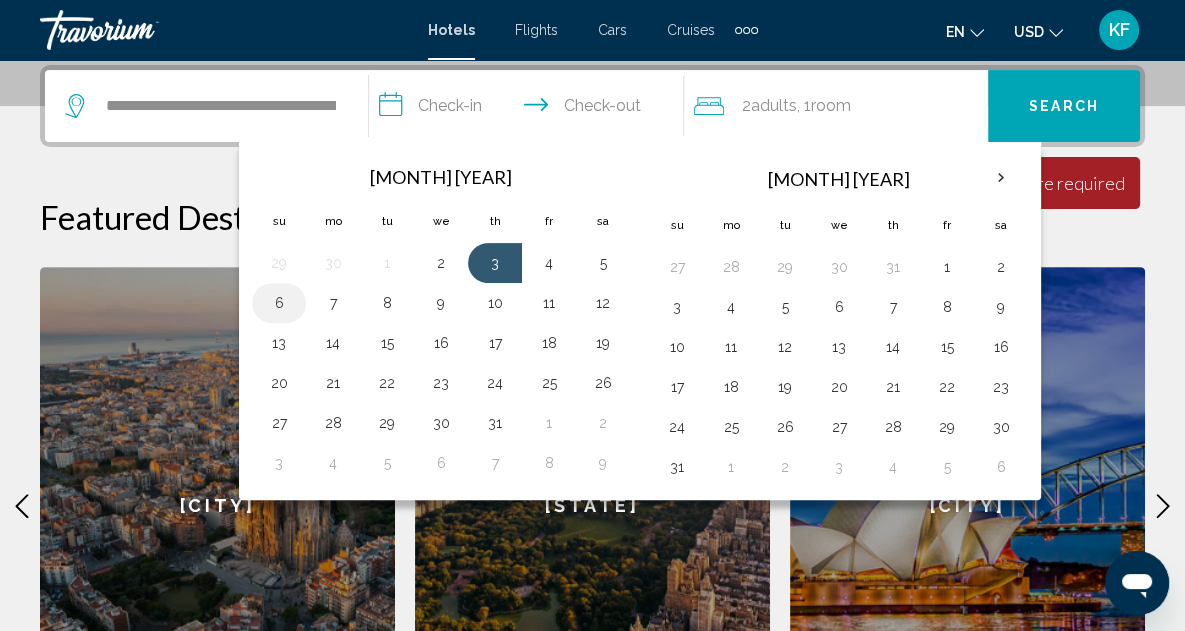 click on "6" at bounding box center (279, 303) 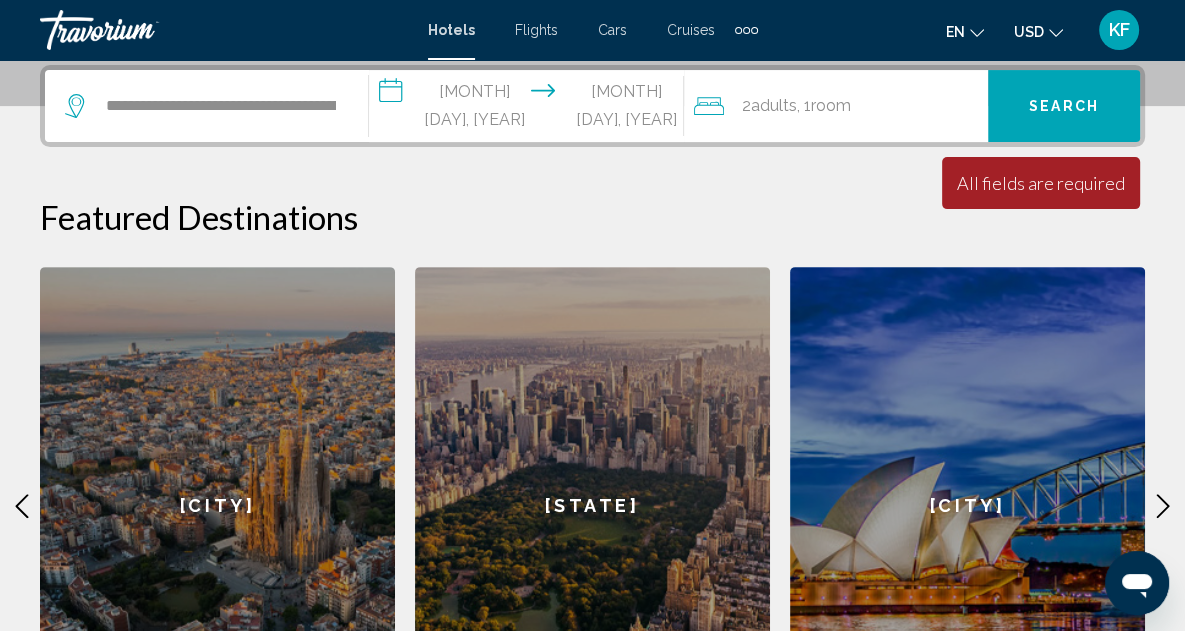 click on "Search" at bounding box center [1064, 107] 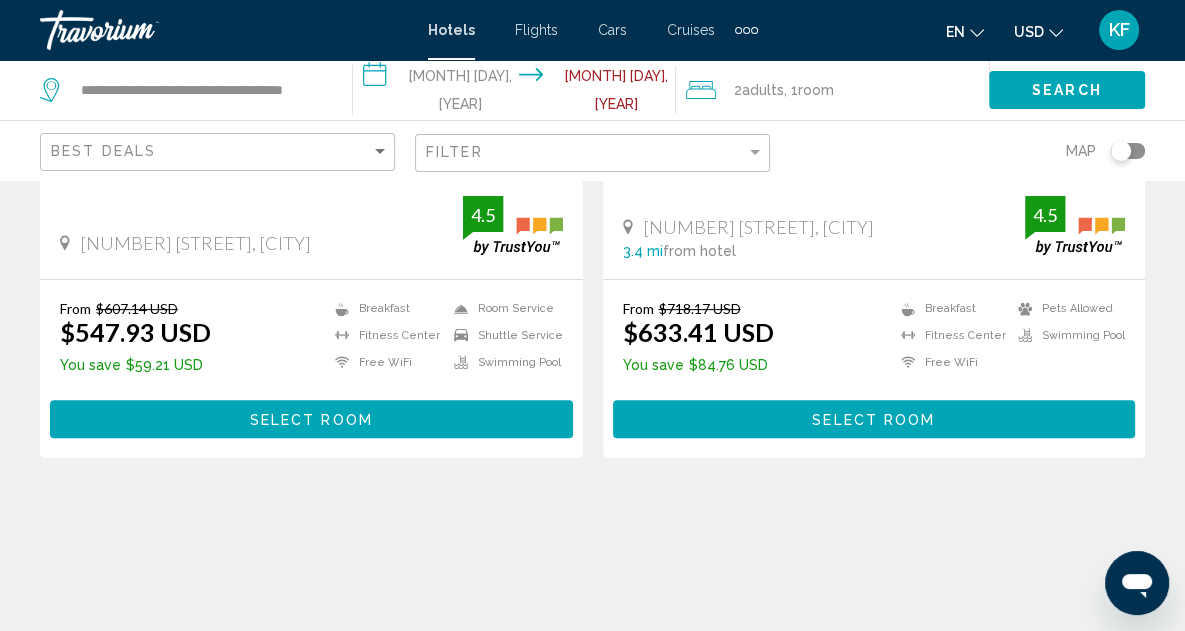 scroll, scrollTop: 455, scrollLeft: 0, axis: vertical 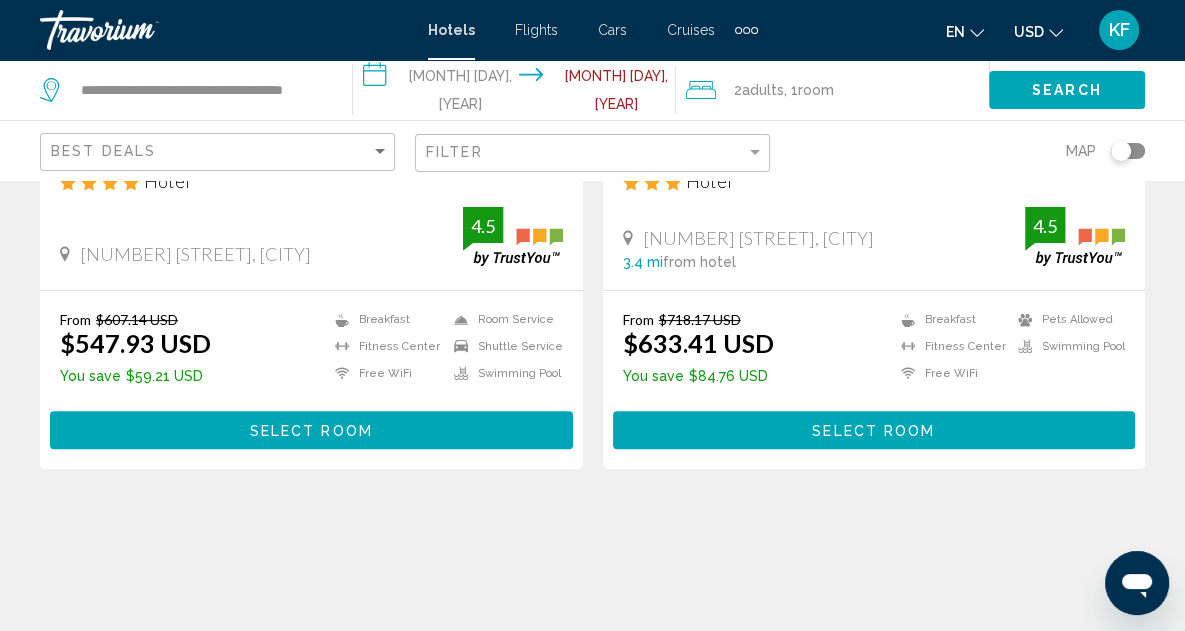 click on "Select Room" at bounding box center [311, 431] 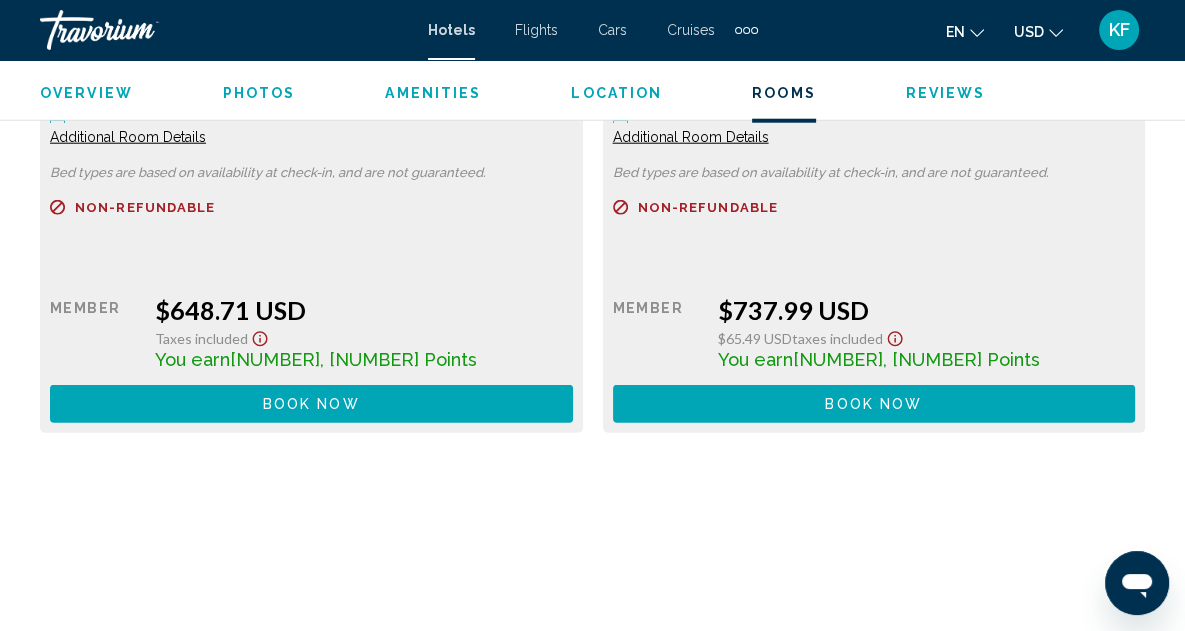 scroll, scrollTop: 3997, scrollLeft: 0, axis: vertical 